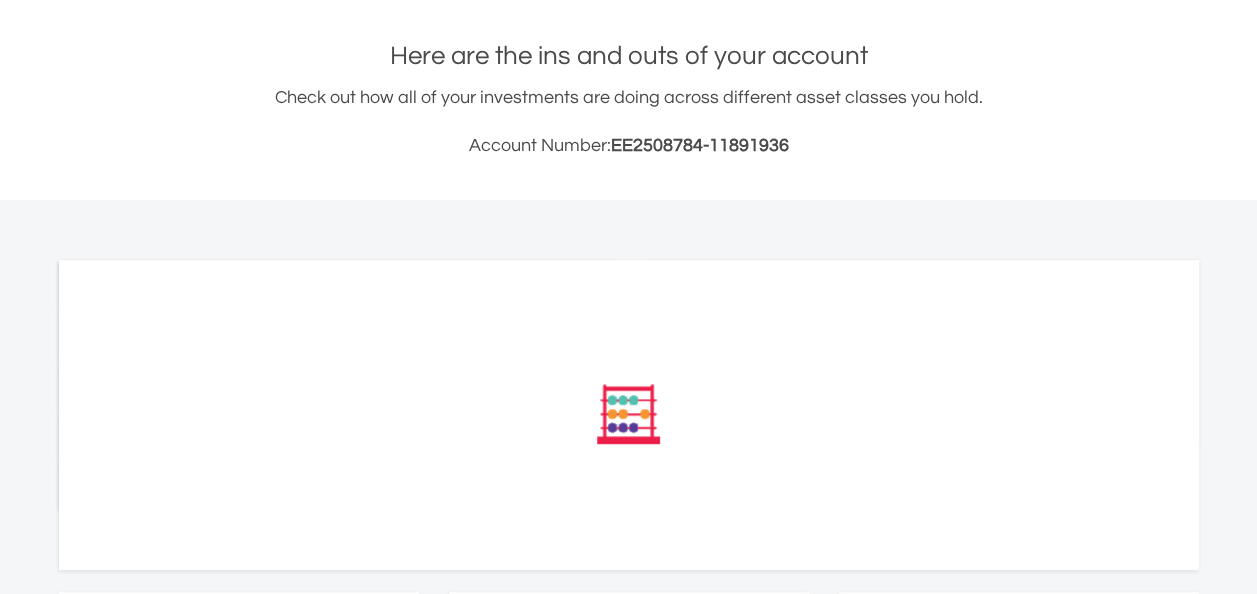 scroll, scrollTop: 500, scrollLeft: 0, axis: vertical 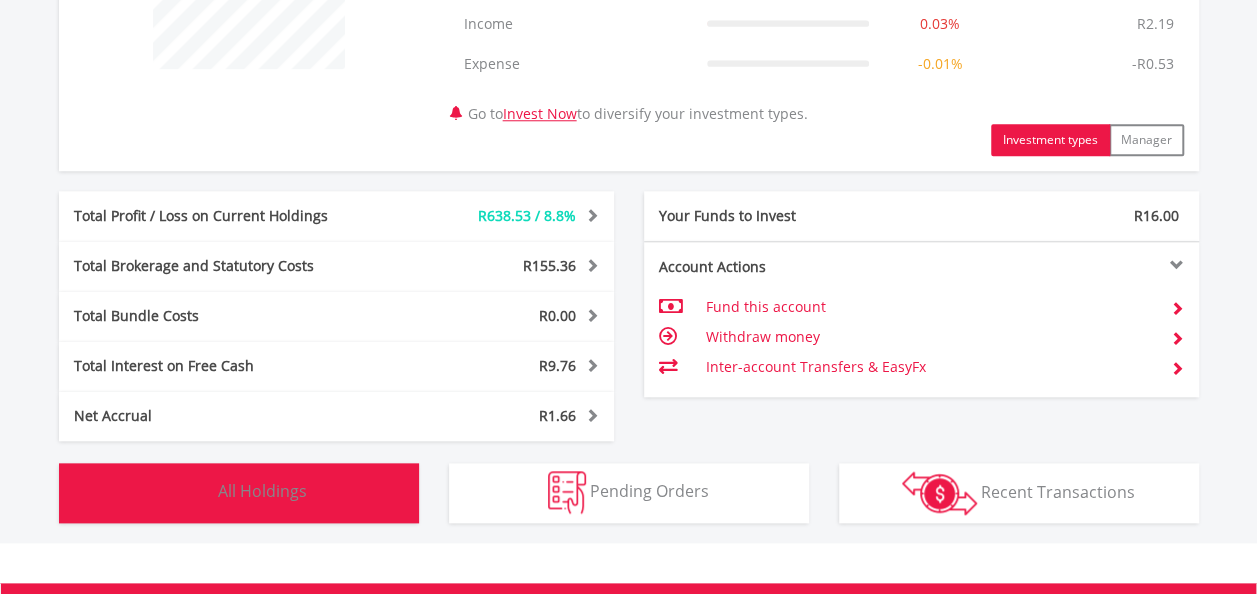 click on "All Holdings" at bounding box center [262, 491] 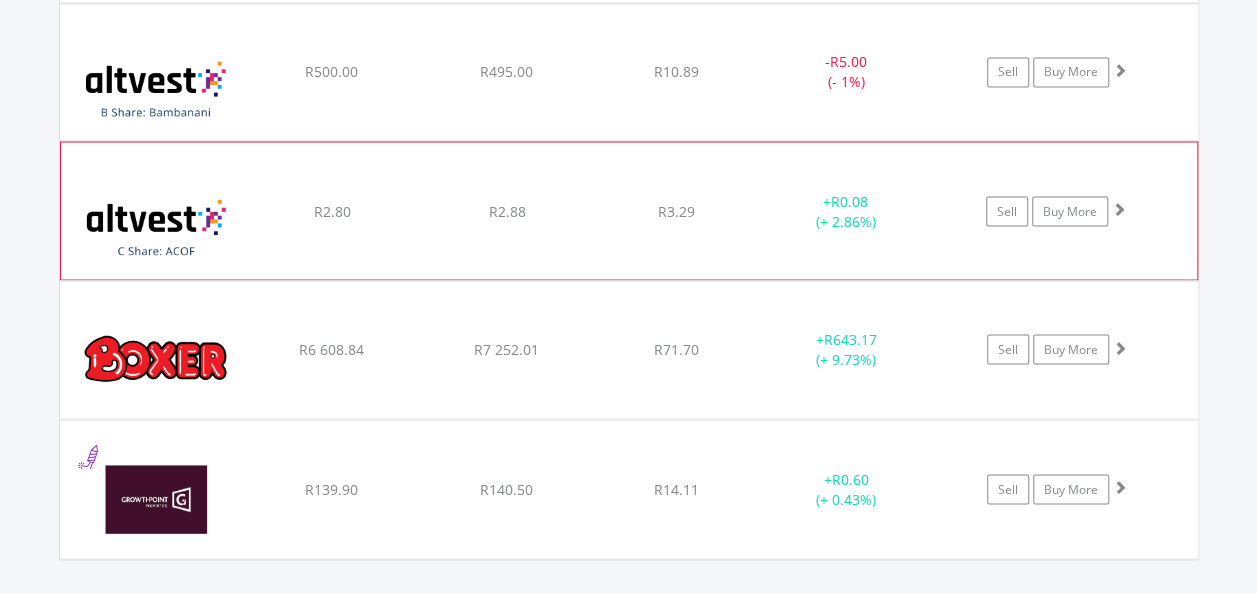 scroll, scrollTop: 1782, scrollLeft: 0, axis: vertical 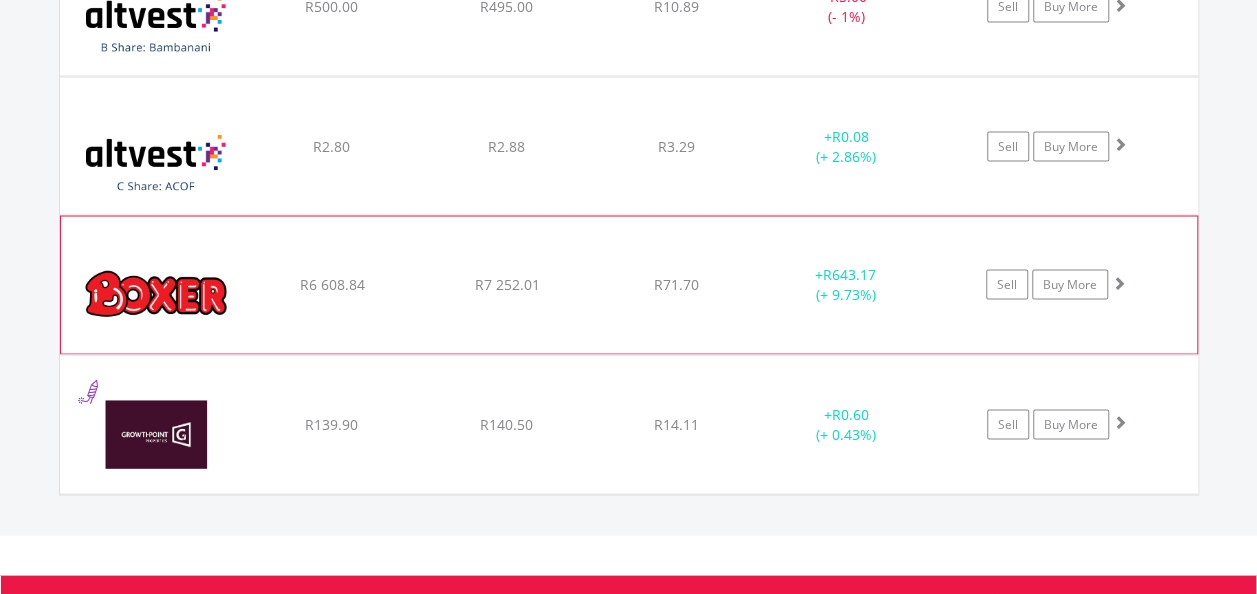 click on "Sell
Buy More" at bounding box center (1067, -132) 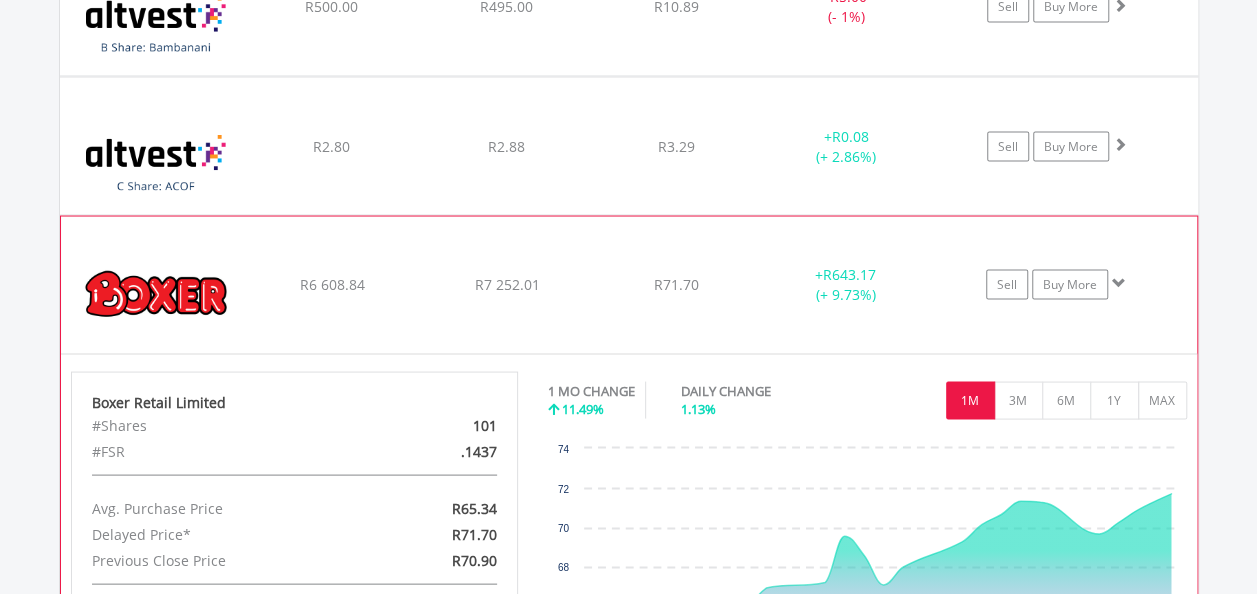 click at bounding box center [1119, 282] 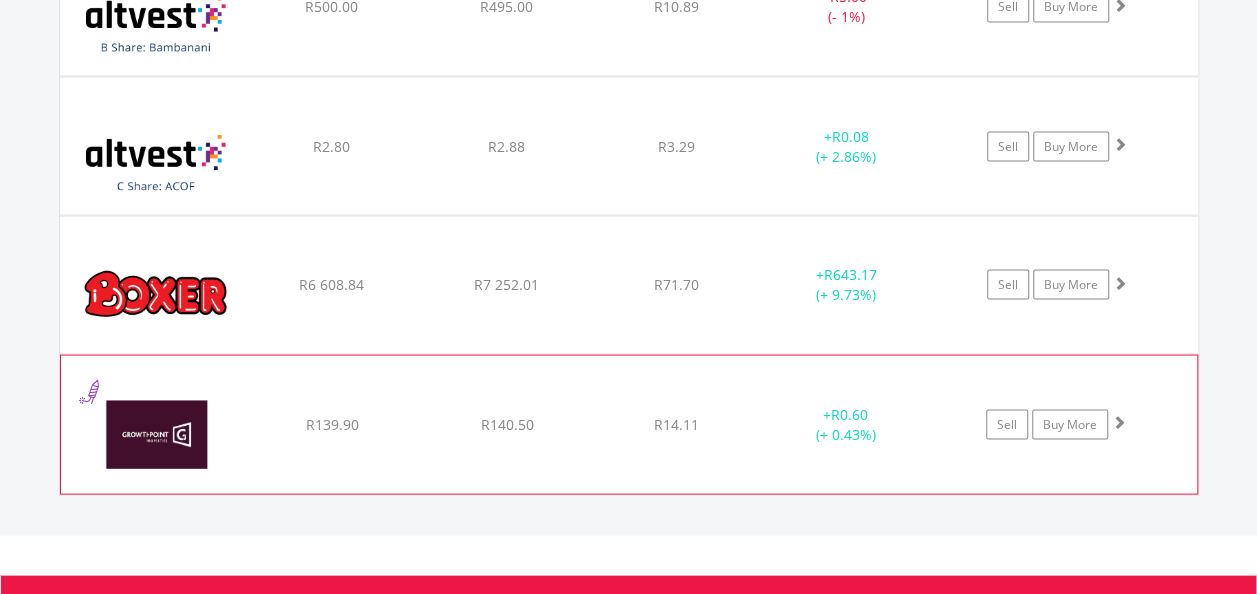 click at bounding box center [1119, 421] 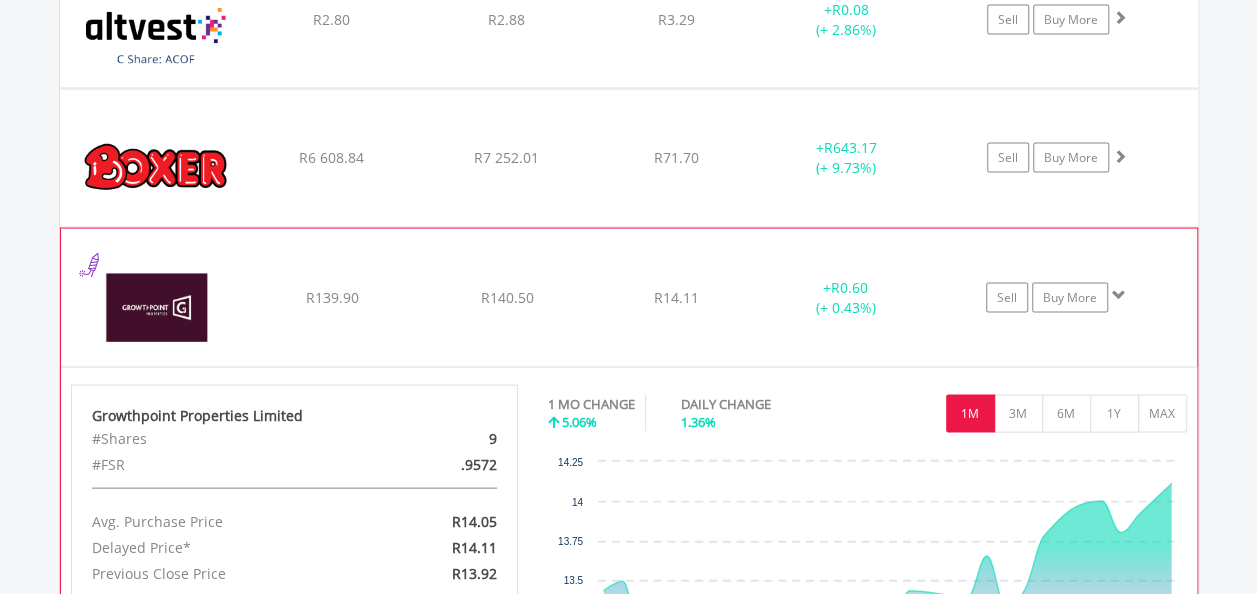 scroll, scrollTop: 1982, scrollLeft: 0, axis: vertical 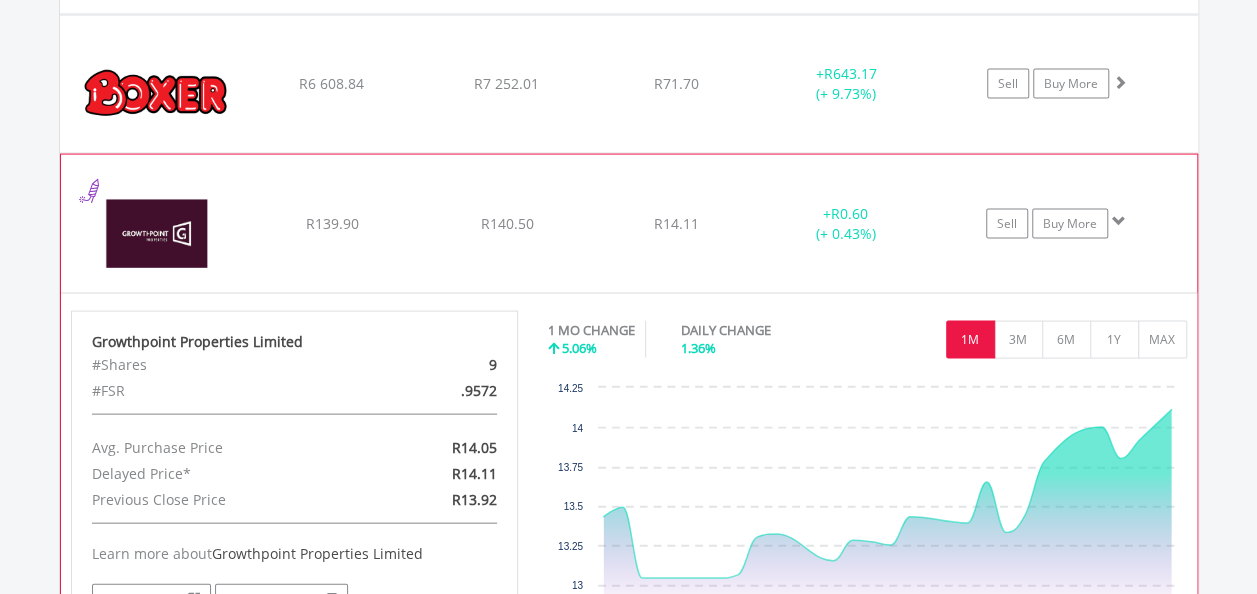 click at bounding box center (1119, 221) 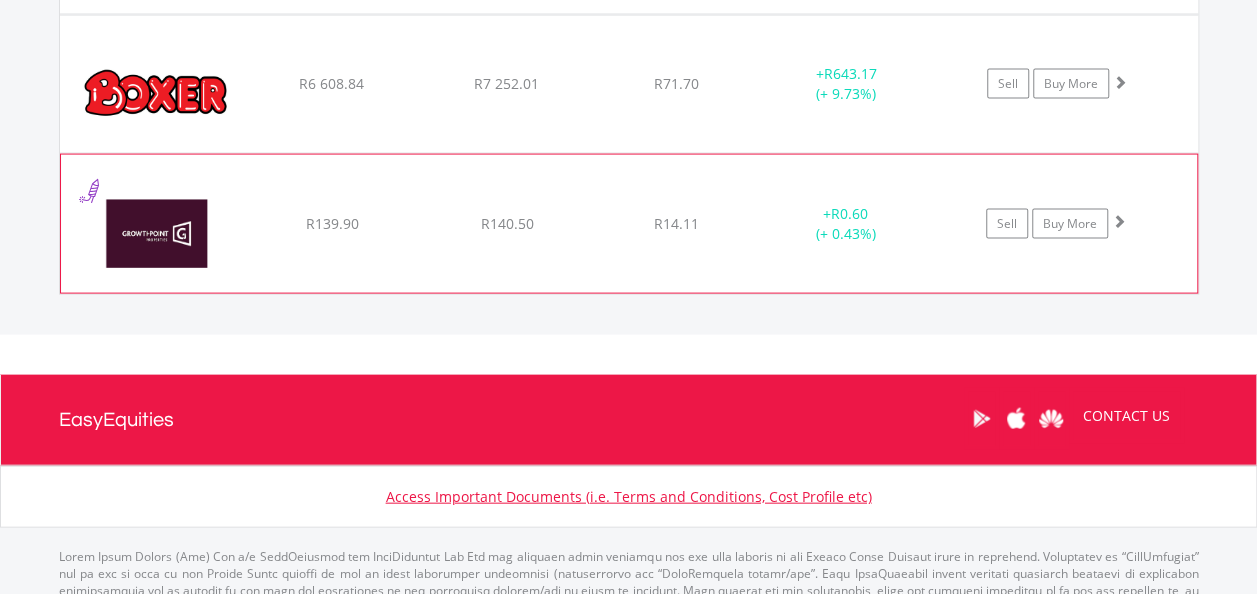 click at bounding box center (1119, 221) 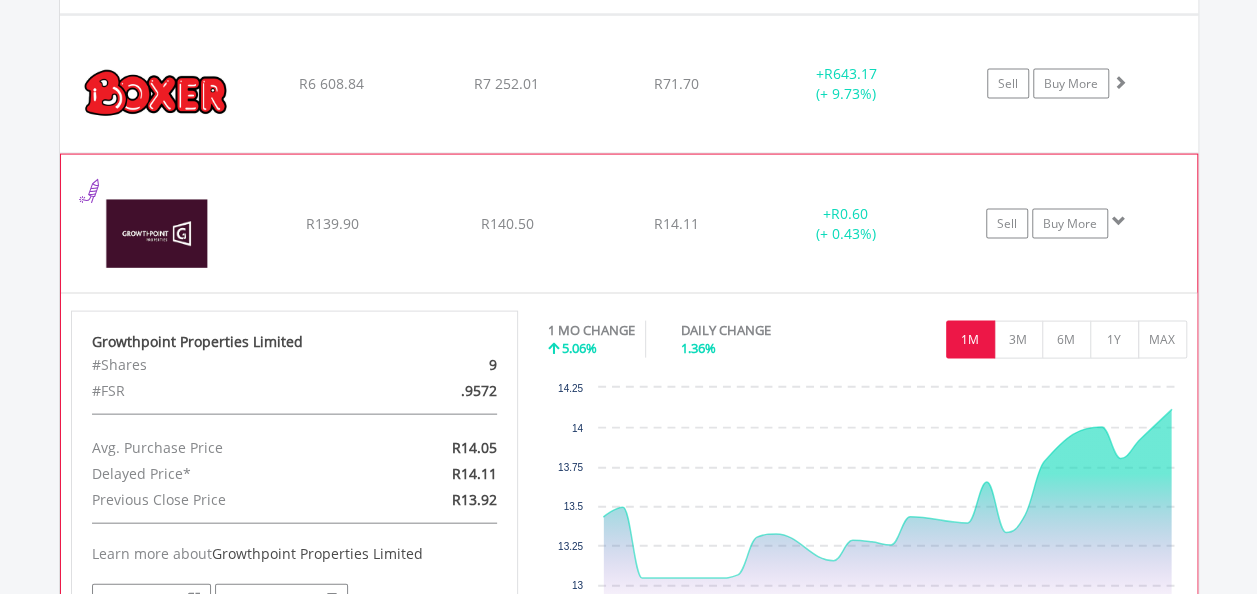 click at bounding box center [1119, 221] 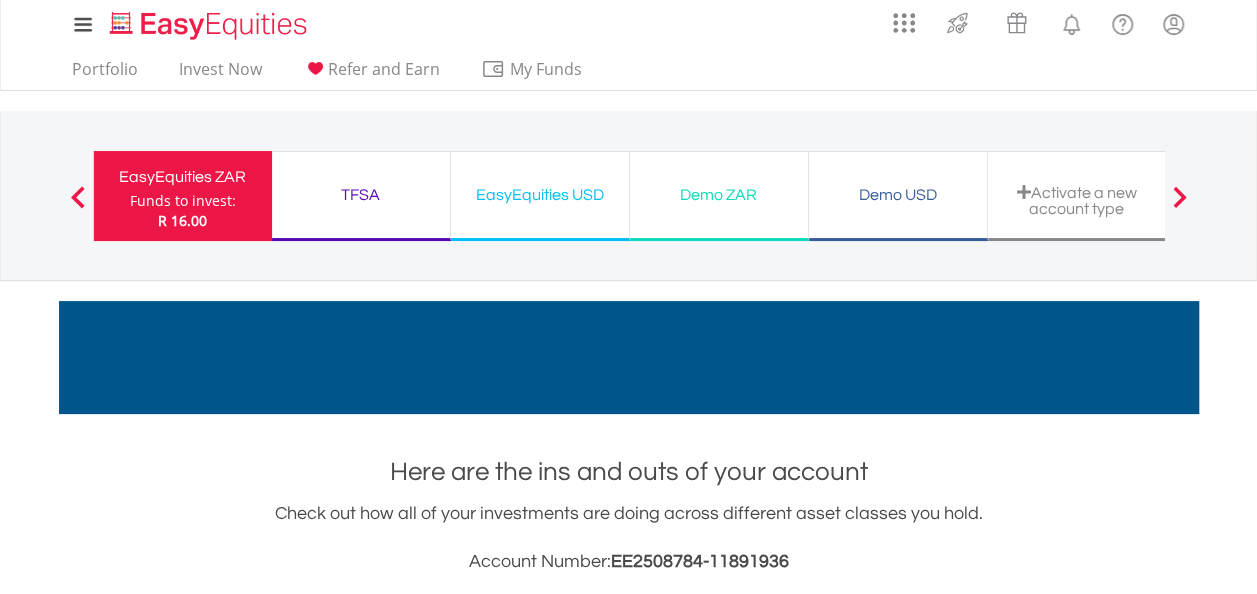 scroll, scrollTop: 0, scrollLeft: 0, axis: both 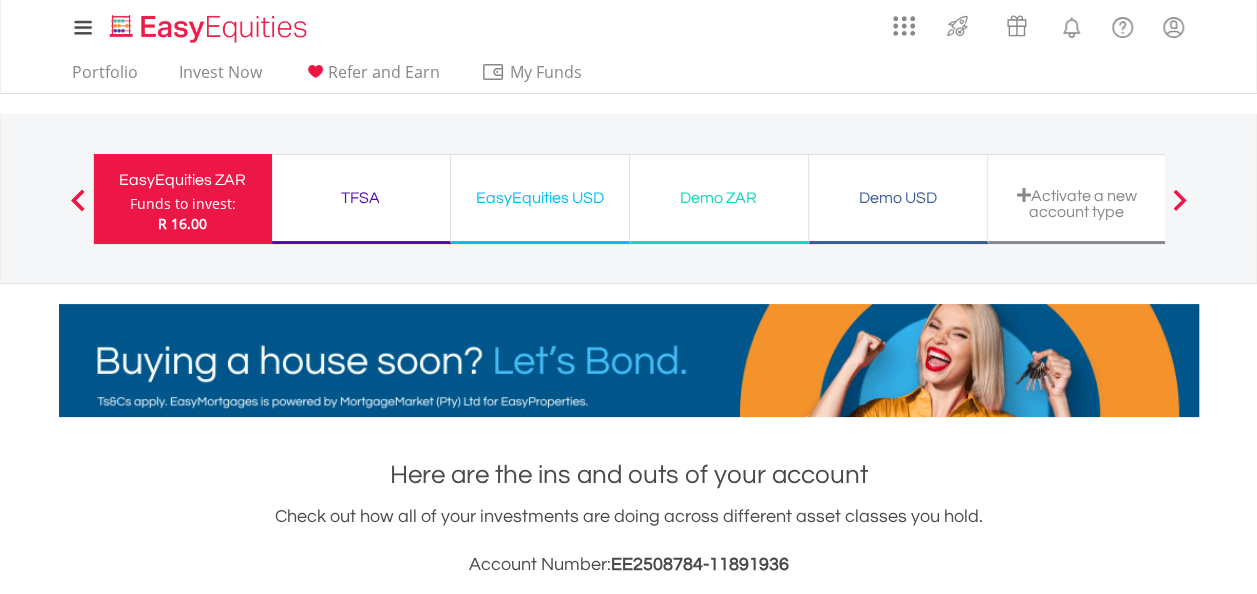 click on "Demo ZAR" at bounding box center (719, 198) 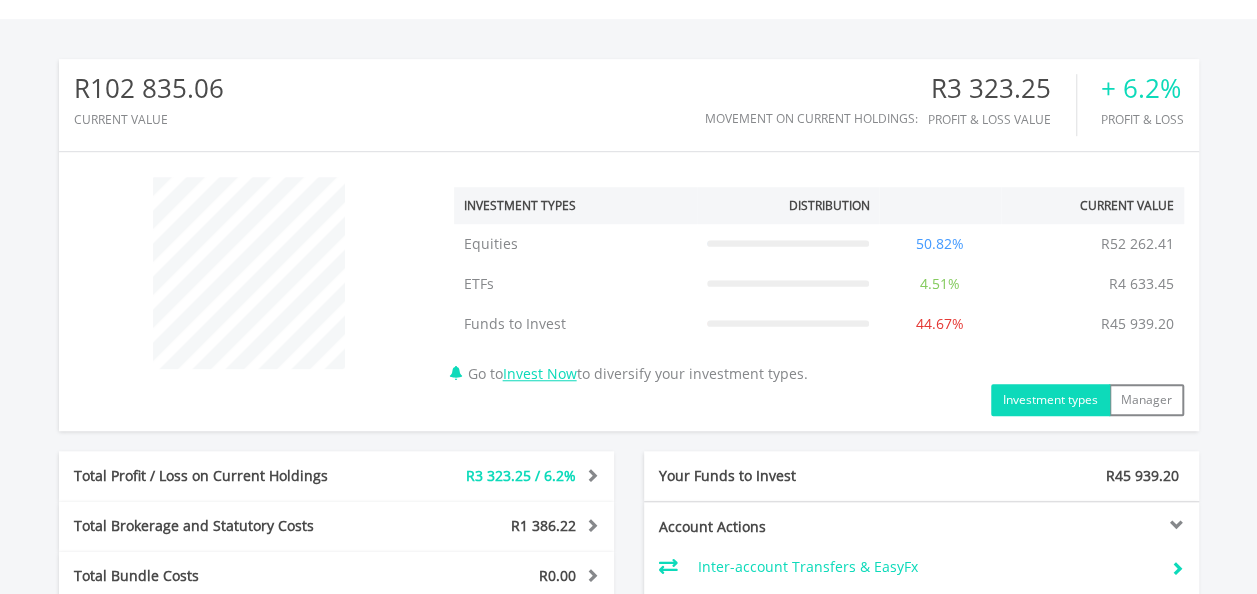 scroll, scrollTop: 580, scrollLeft: 0, axis: vertical 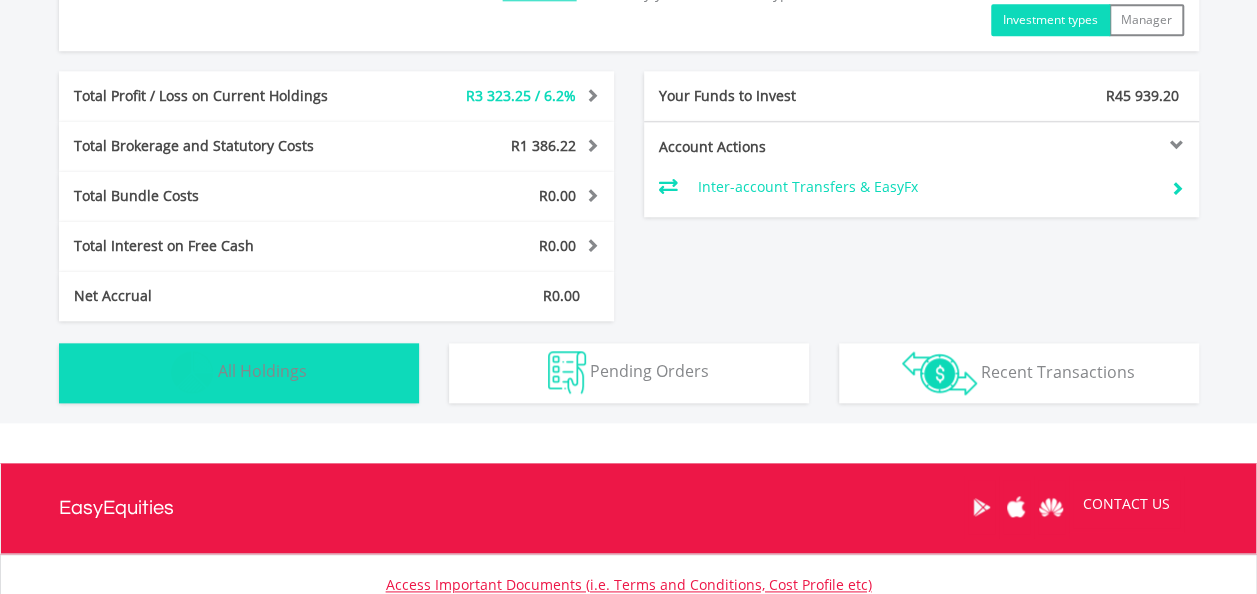 click on "All Holdings" at bounding box center [262, 371] 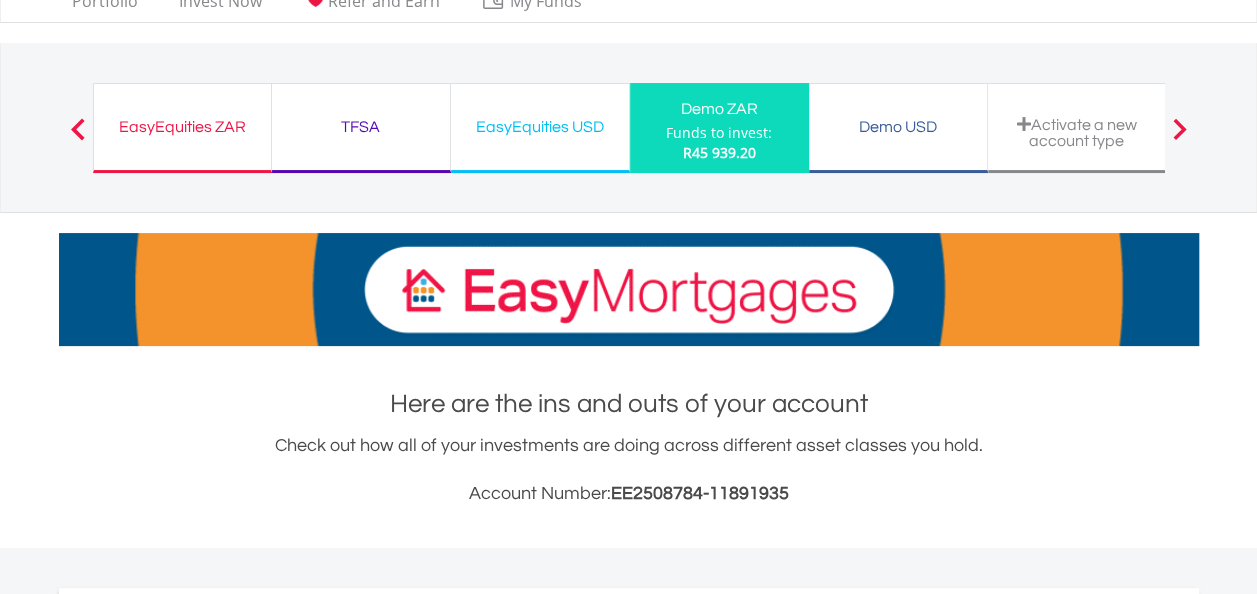 scroll, scrollTop: 42, scrollLeft: 0, axis: vertical 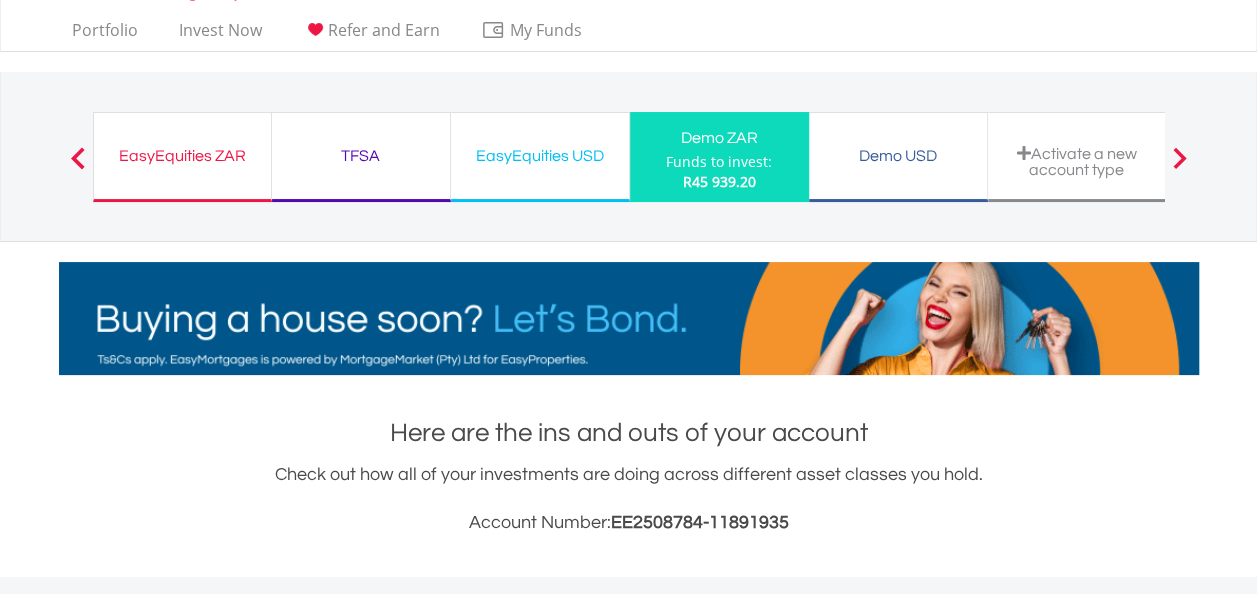 click on "Demo USD" at bounding box center [898, 156] 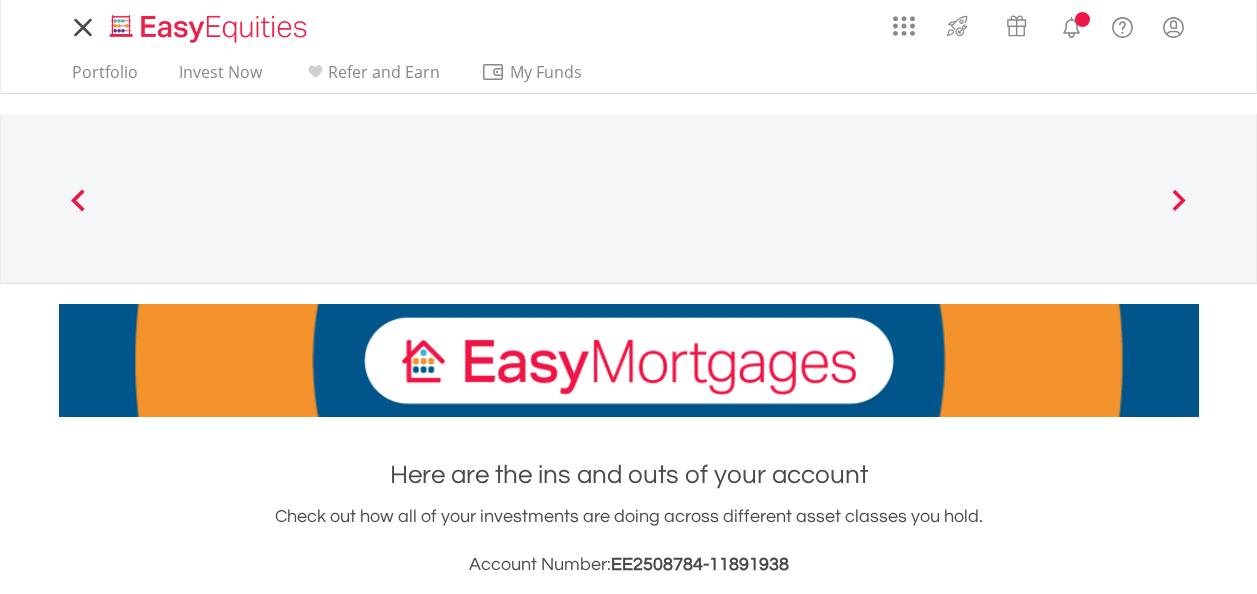 scroll, scrollTop: 0, scrollLeft: 0, axis: both 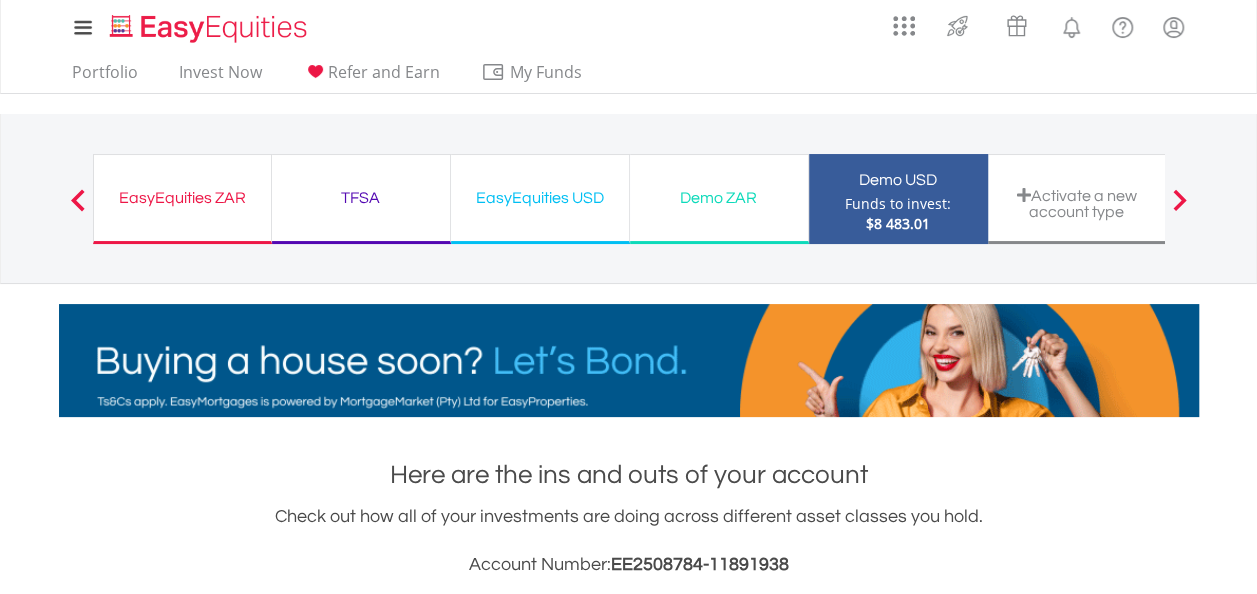 click on "EasyEquities ZAR" at bounding box center [182, 198] 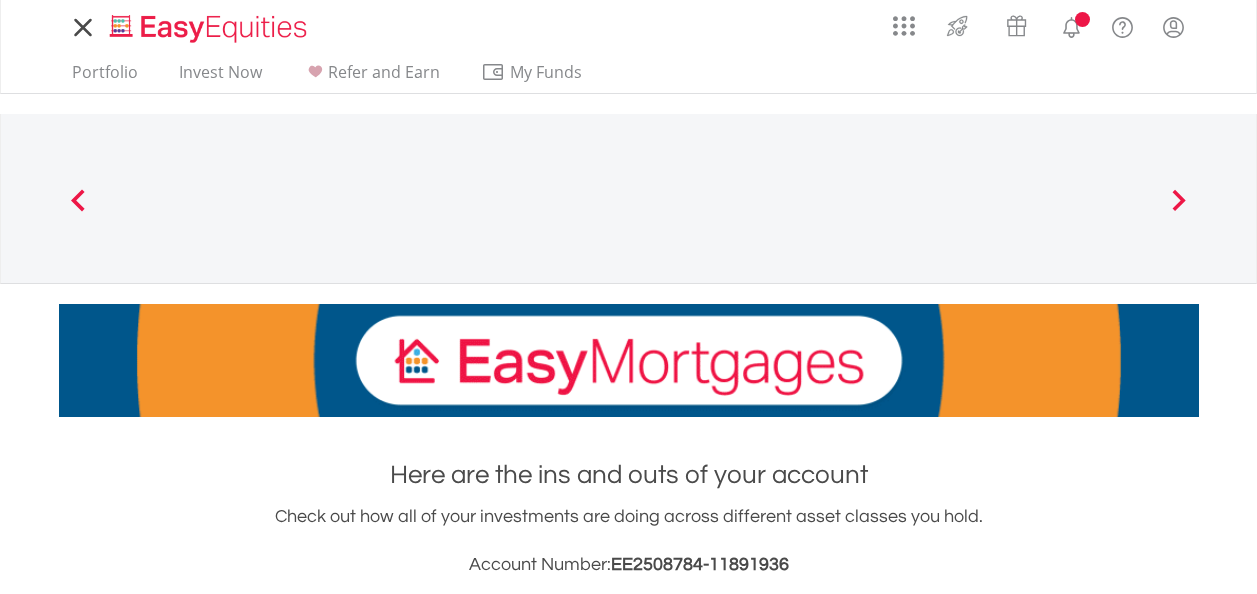 scroll, scrollTop: 0, scrollLeft: 0, axis: both 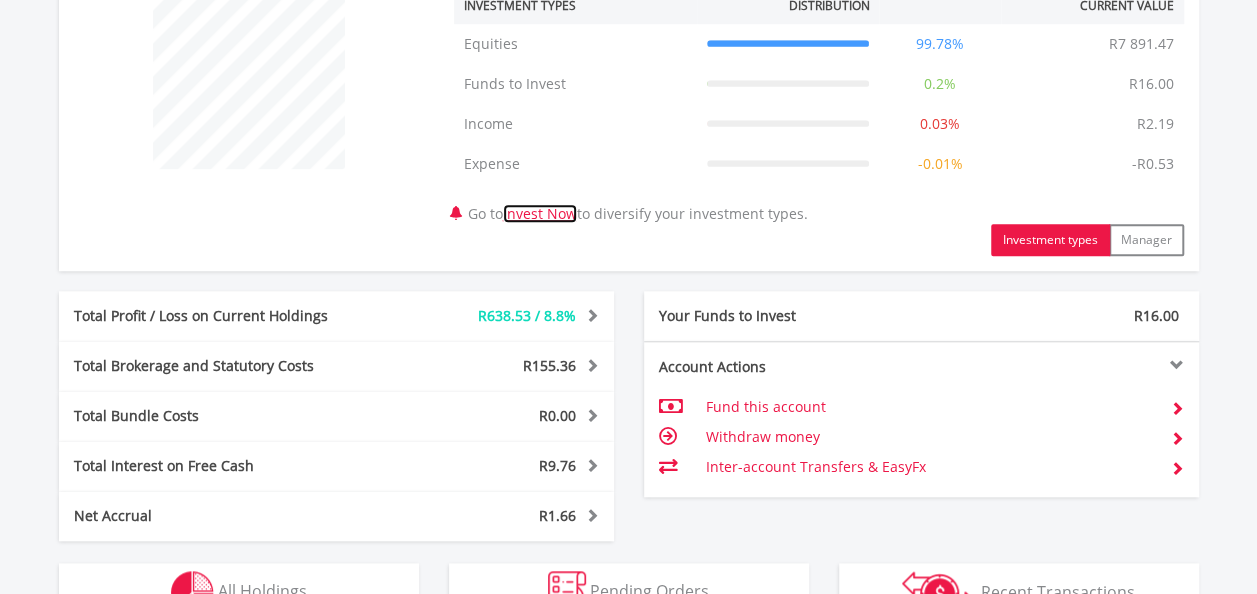 click on "Invest Now" at bounding box center (540, 213) 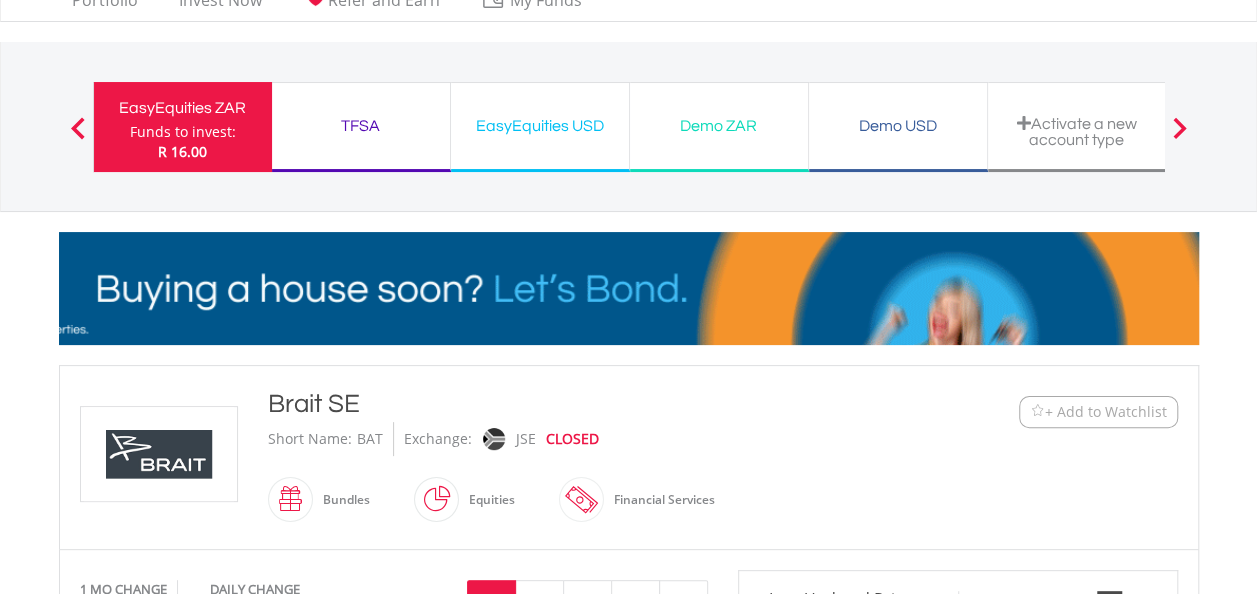 scroll, scrollTop: 0, scrollLeft: 0, axis: both 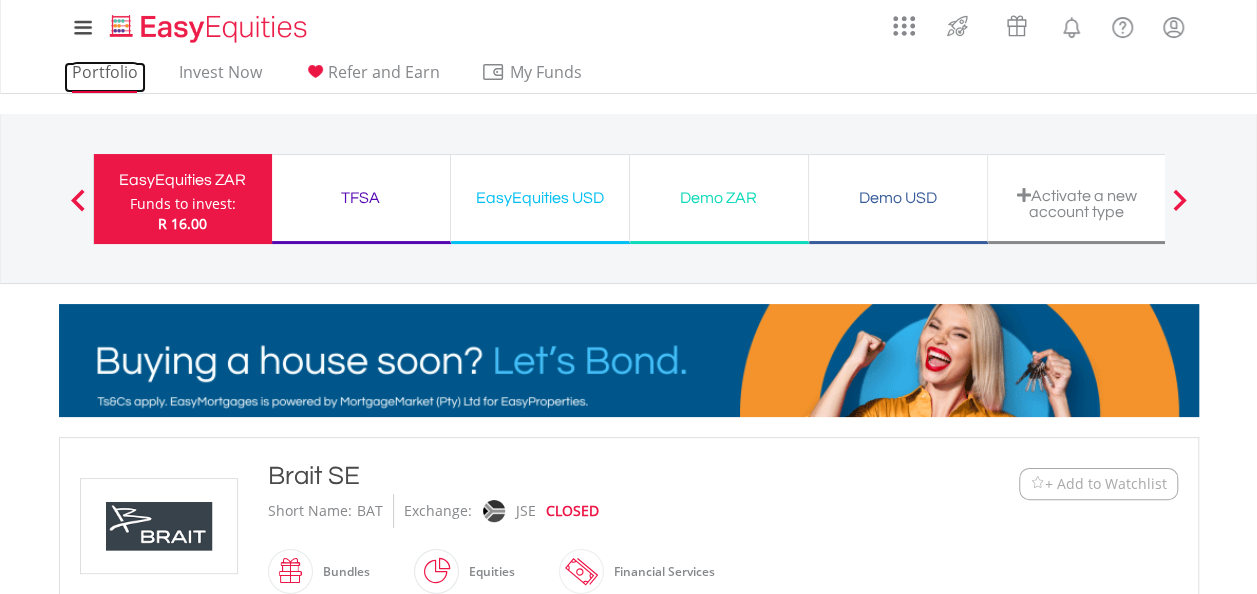 click on "Portfolio" at bounding box center (105, 77) 